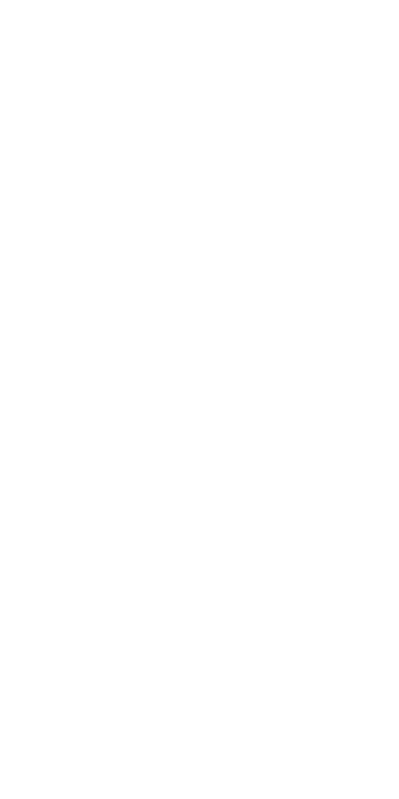 scroll, scrollTop: 0, scrollLeft: 0, axis: both 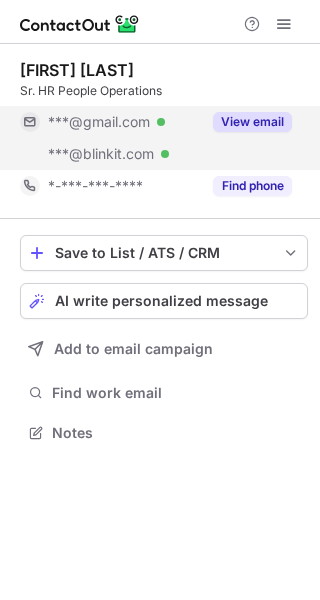 click on "View email" at bounding box center [252, 122] 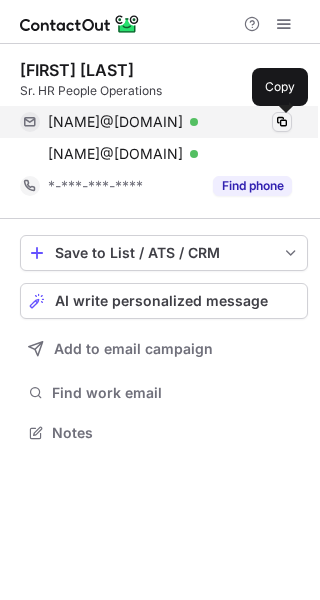 click at bounding box center (282, 122) 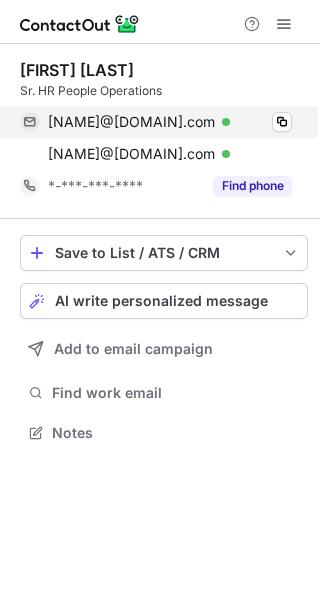 scroll, scrollTop: 0, scrollLeft: 0, axis: both 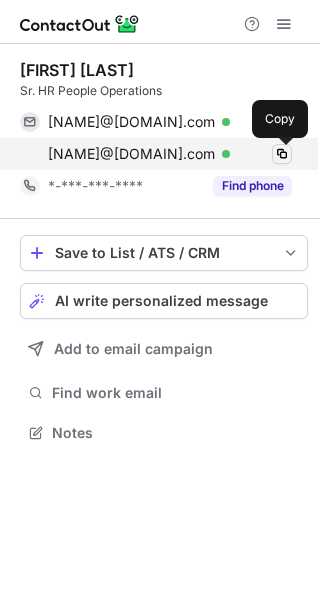 click at bounding box center (282, 154) 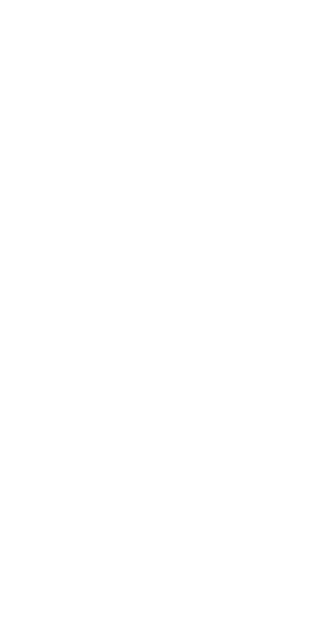 scroll, scrollTop: 0, scrollLeft: 0, axis: both 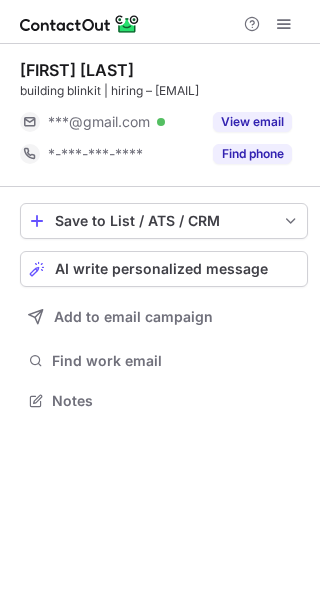 click on "View email" at bounding box center (252, 122) 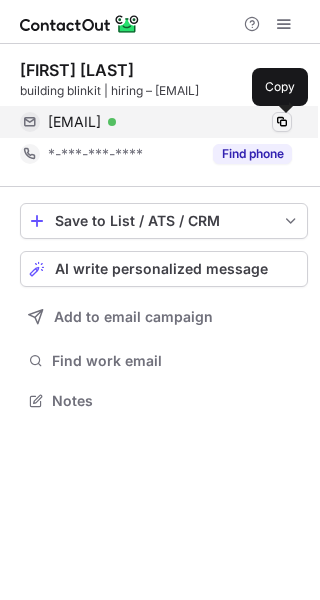 click at bounding box center [282, 122] 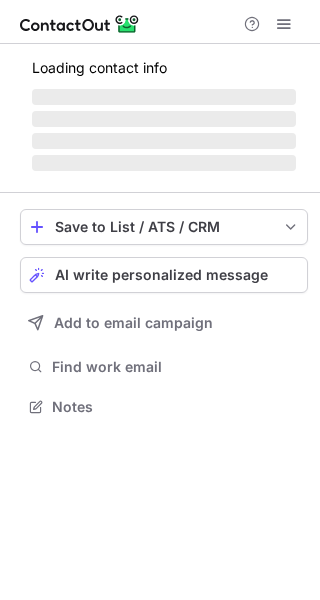scroll, scrollTop: 0, scrollLeft: 0, axis: both 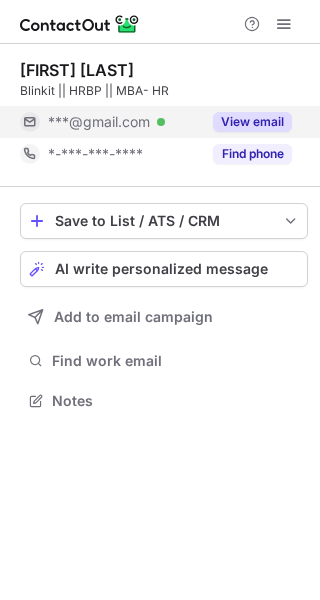 click on "View email" at bounding box center (252, 122) 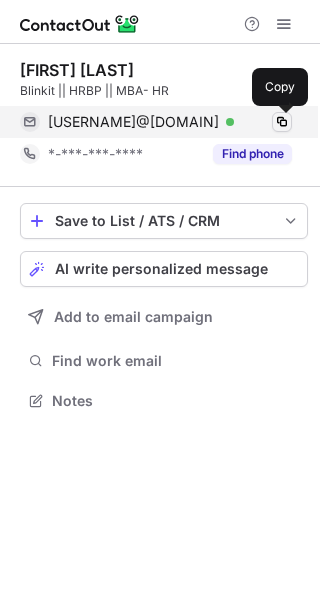 click at bounding box center (282, 122) 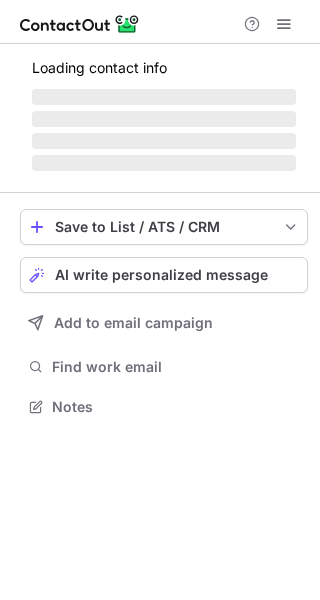 scroll, scrollTop: 0, scrollLeft: 0, axis: both 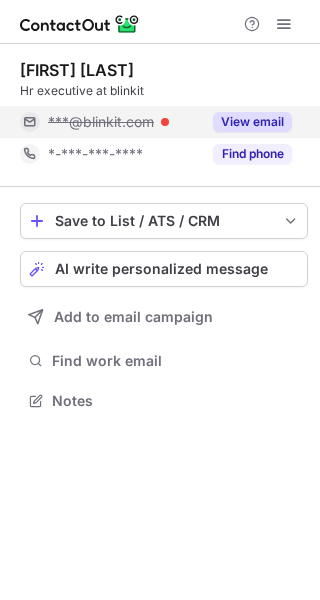 click on "View email" at bounding box center [252, 122] 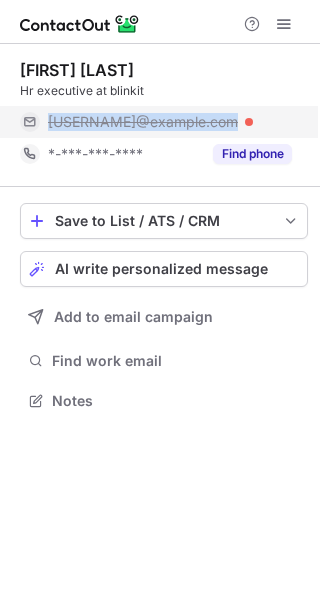 drag, startPoint x: 190, startPoint y: 124, endPoint x: 48, endPoint y: 128, distance: 142.05632 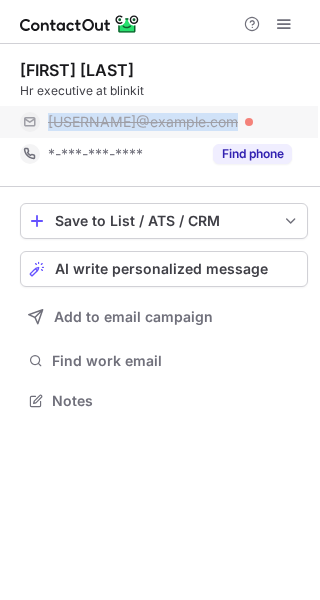 copy on "swastik@blinkit.com" 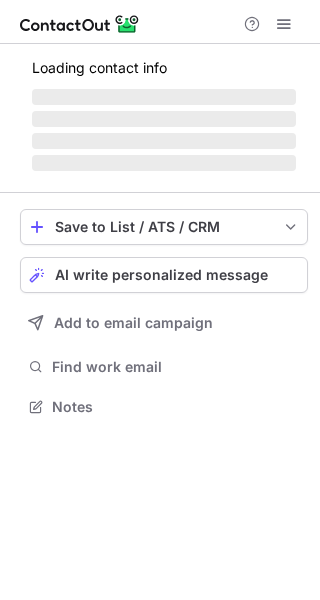 scroll, scrollTop: 0, scrollLeft: 0, axis: both 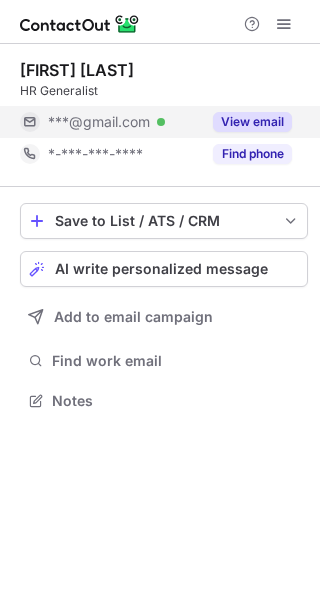 click on "View email" at bounding box center (252, 122) 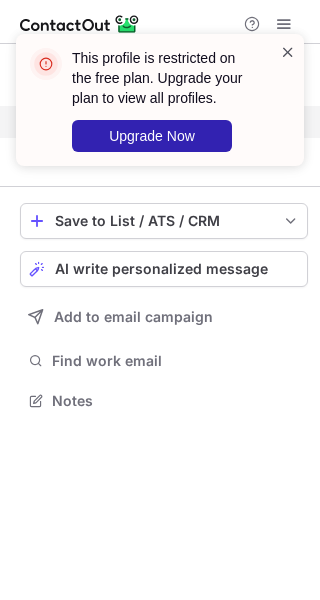 click at bounding box center (288, 52) 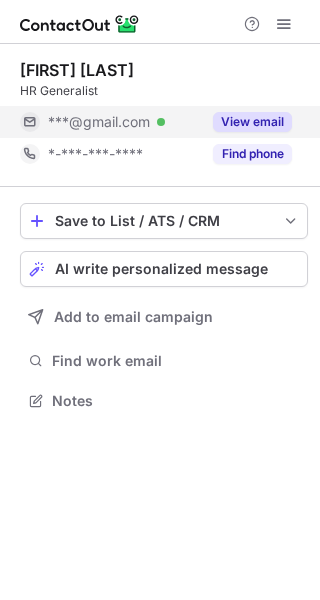 click at bounding box center [160, 22] 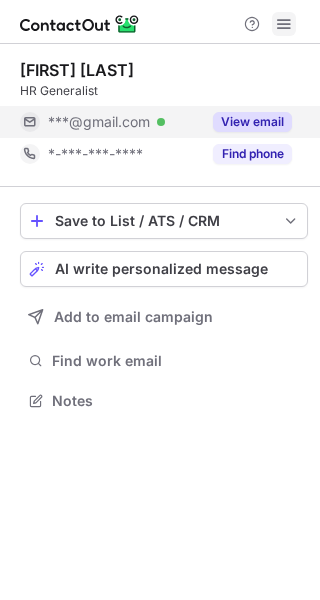click at bounding box center [284, 24] 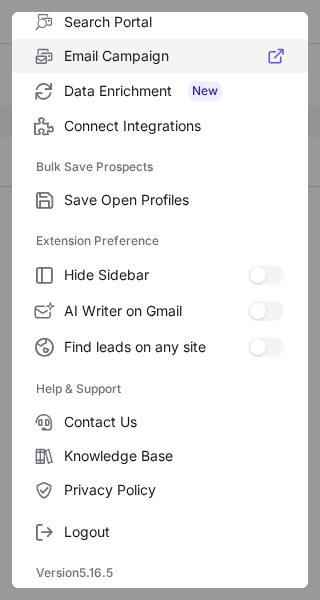 scroll, scrollTop: 232, scrollLeft: 0, axis: vertical 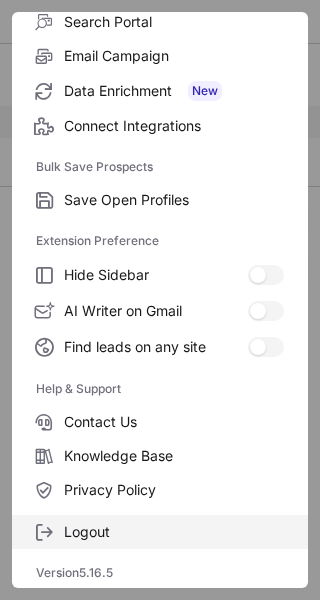 click on "Logout" at bounding box center [174, 200] 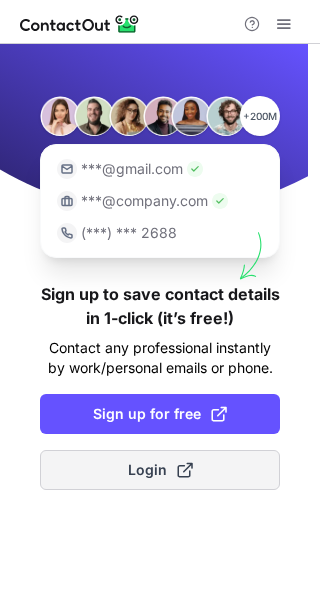 click on "Login" at bounding box center [160, 470] 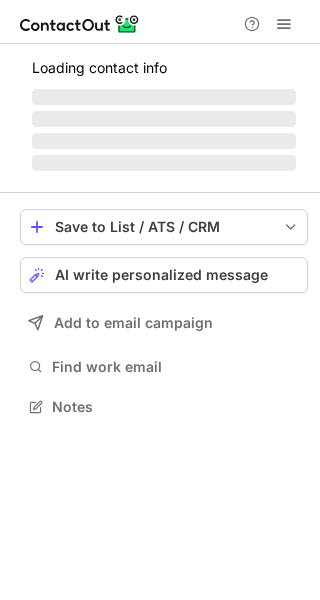 scroll, scrollTop: 0, scrollLeft: 0, axis: both 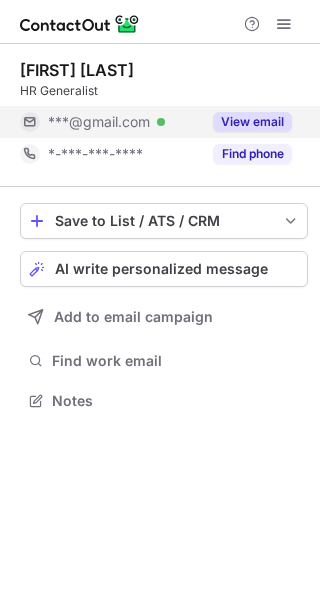click on "View email" at bounding box center (252, 122) 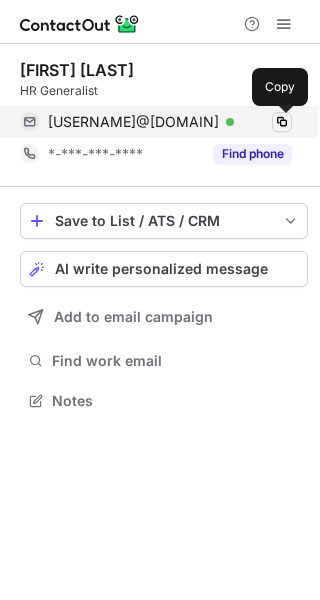 click at bounding box center [282, 122] 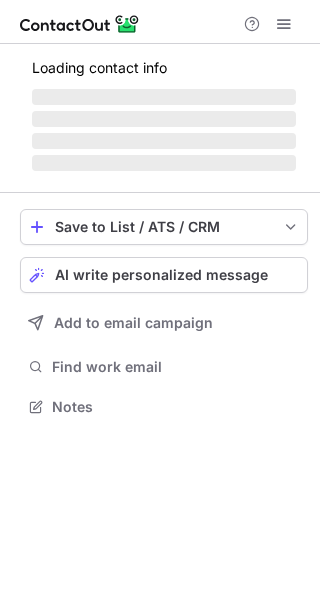 scroll, scrollTop: 0, scrollLeft: 0, axis: both 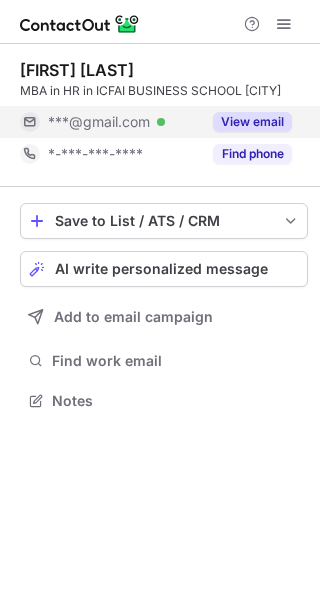 click on "View email" at bounding box center [252, 122] 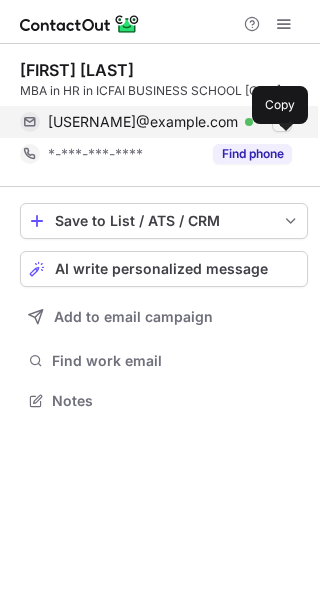 click at bounding box center (282, 122) 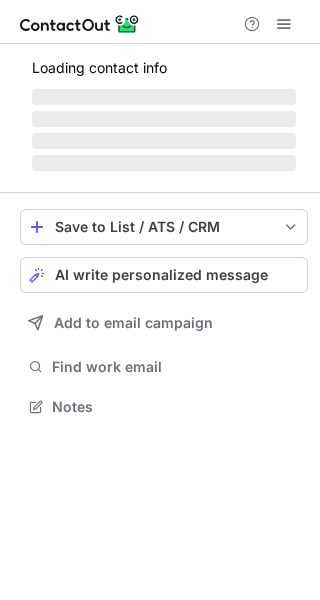 scroll, scrollTop: 0, scrollLeft: 0, axis: both 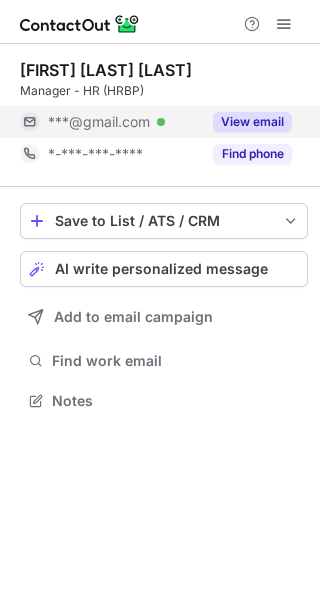 click on "View email" at bounding box center [252, 122] 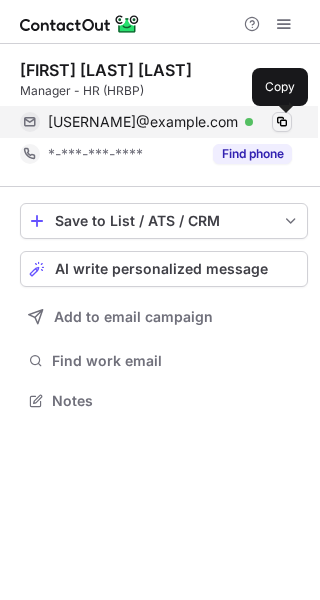 click at bounding box center (282, 122) 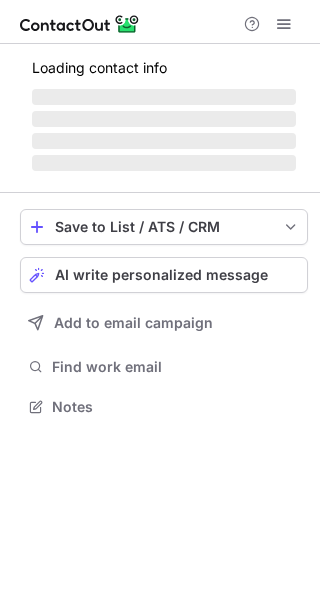 scroll, scrollTop: 0, scrollLeft: 0, axis: both 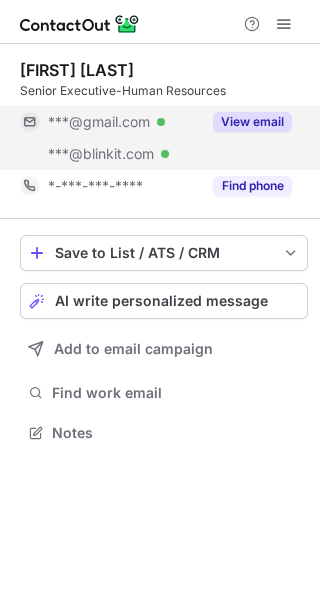 click on "View email" at bounding box center [252, 122] 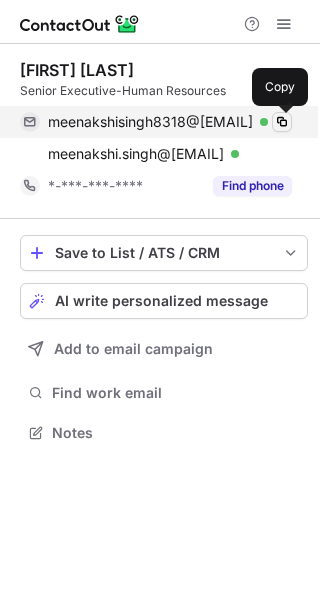 click at bounding box center (282, 122) 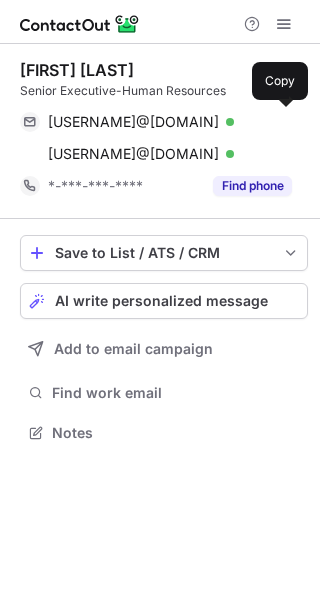 scroll, scrollTop: 0, scrollLeft: 0, axis: both 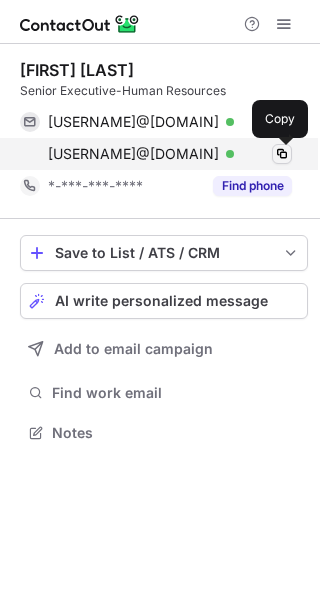 click at bounding box center (282, 154) 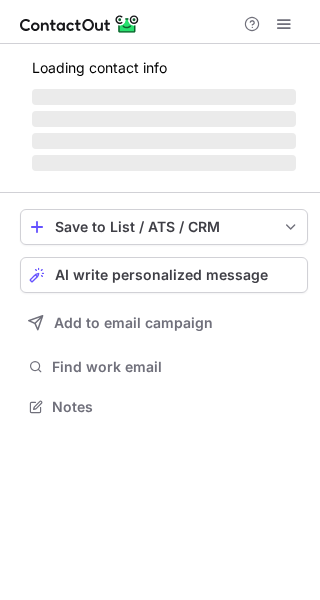 scroll, scrollTop: 0, scrollLeft: 0, axis: both 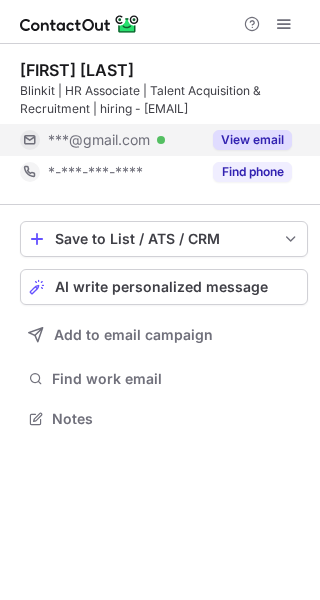 click on "View email" at bounding box center (252, 140) 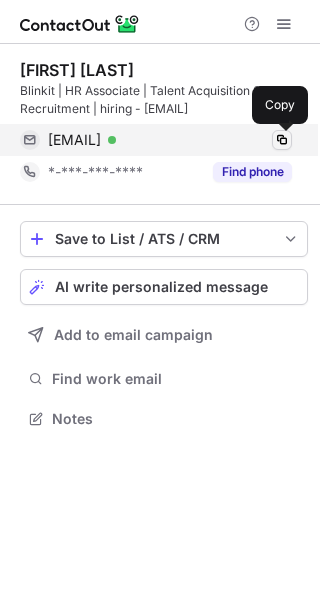 click at bounding box center [282, 140] 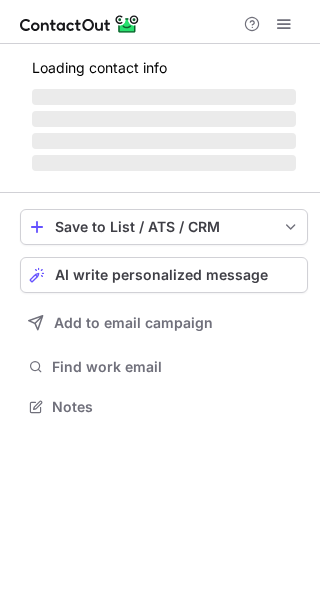 scroll, scrollTop: 0, scrollLeft: 0, axis: both 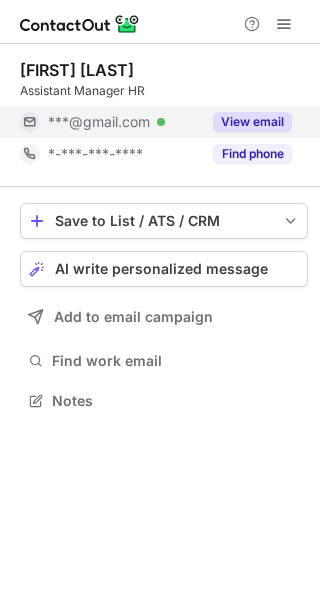 click on "View email" at bounding box center (252, 122) 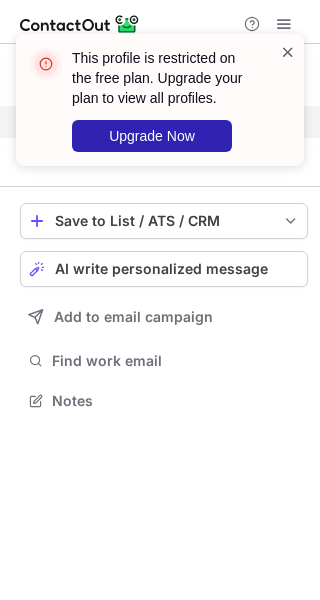 click at bounding box center (288, 52) 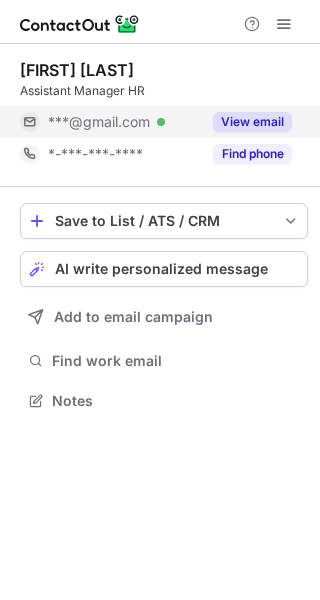 click on "View email" at bounding box center [252, 122] 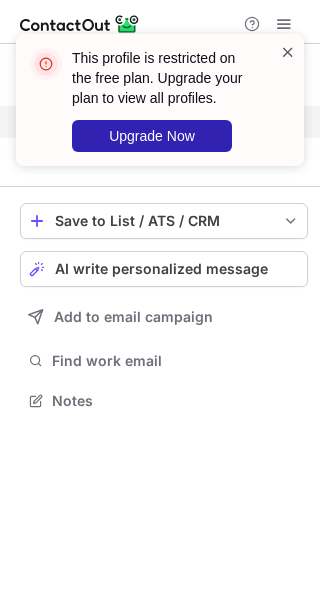 click at bounding box center [288, 52] 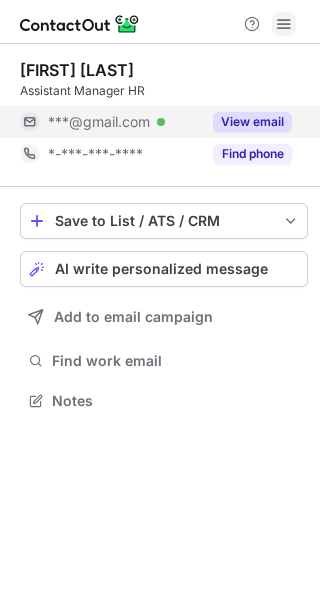 click at bounding box center [284, 24] 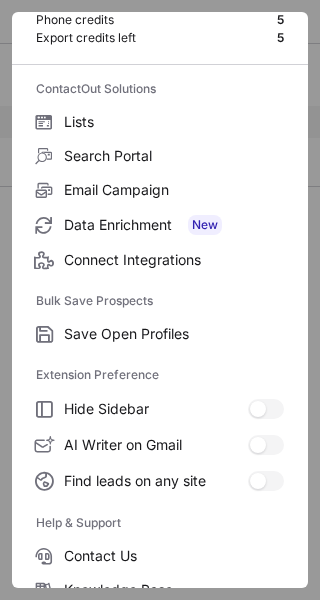 scroll, scrollTop: 232, scrollLeft: 0, axis: vertical 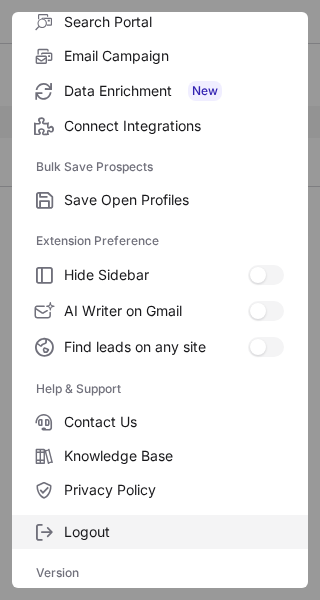 click on "Logout" at bounding box center [174, 200] 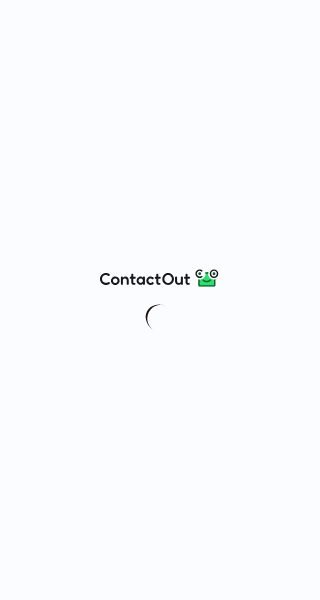 scroll, scrollTop: 0, scrollLeft: 0, axis: both 